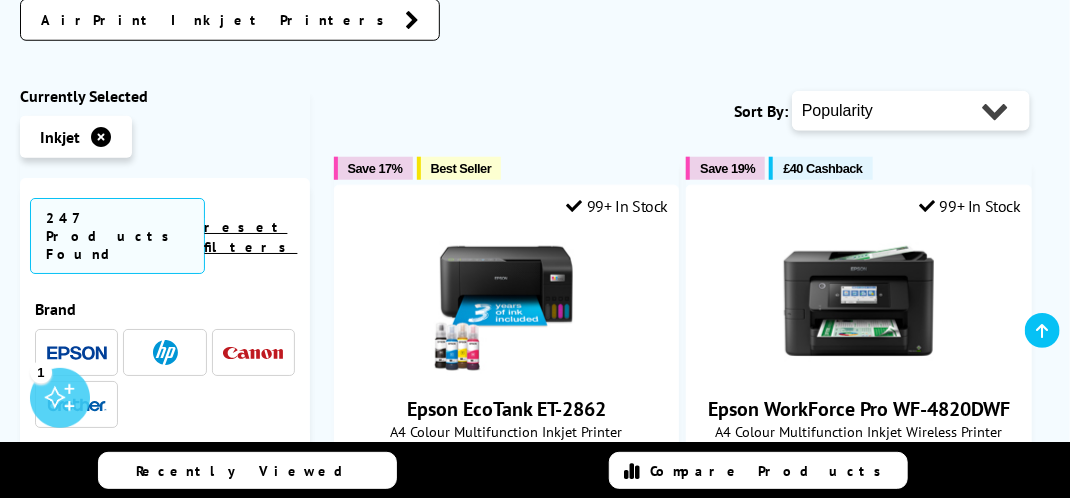 scroll, scrollTop: 800, scrollLeft: 0, axis: vertical 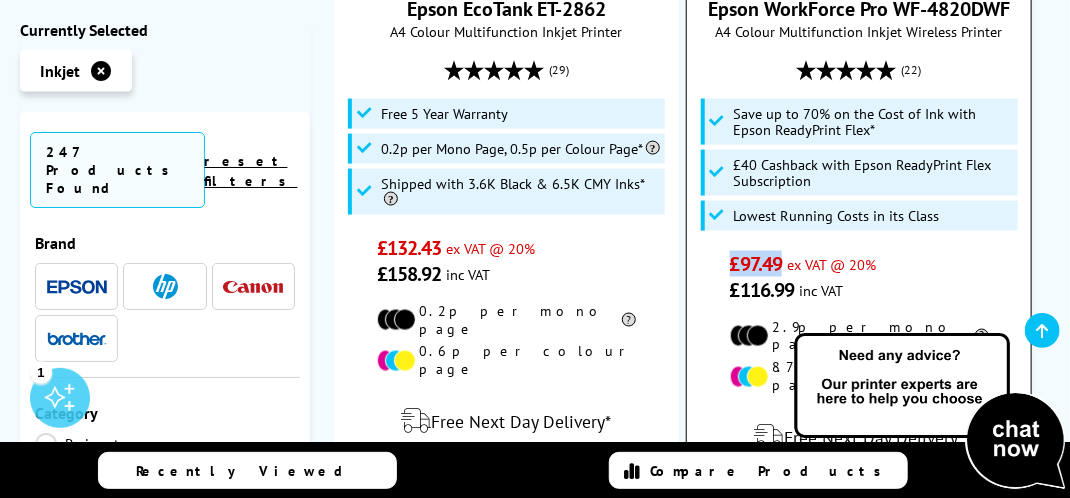 drag, startPoint x: 721, startPoint y: 151, endPoint x: 784, endPoint y: 149, distance: 63.03174 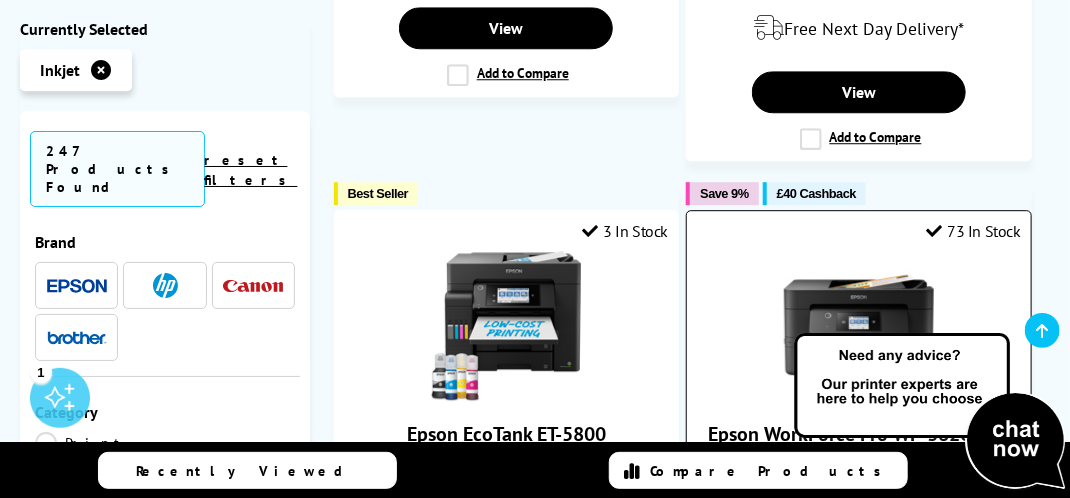 scroll, scrollTop: 4700, scrollLeft: 0, axis: vertical 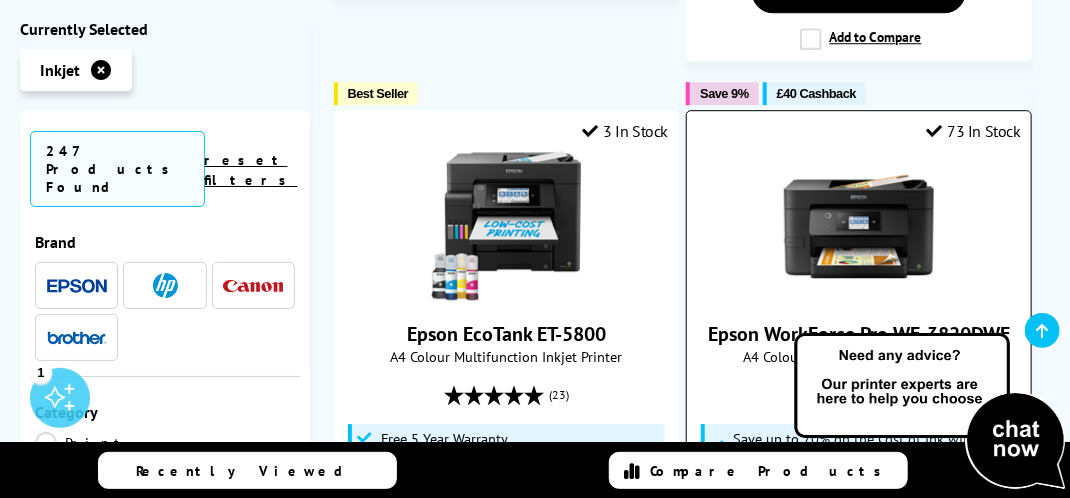 drag, startPoint x: 726, startPoint y: 314, endPoint x: 863, endPoint y: 322, distance: 137.23338 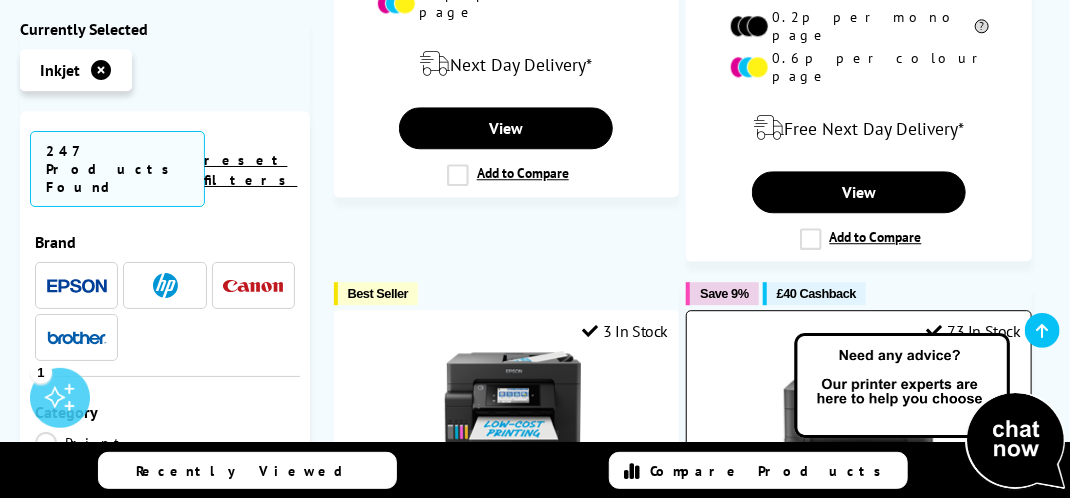 scroll, scrollTop: 4600, scrollLeft: 0, axis: vertical 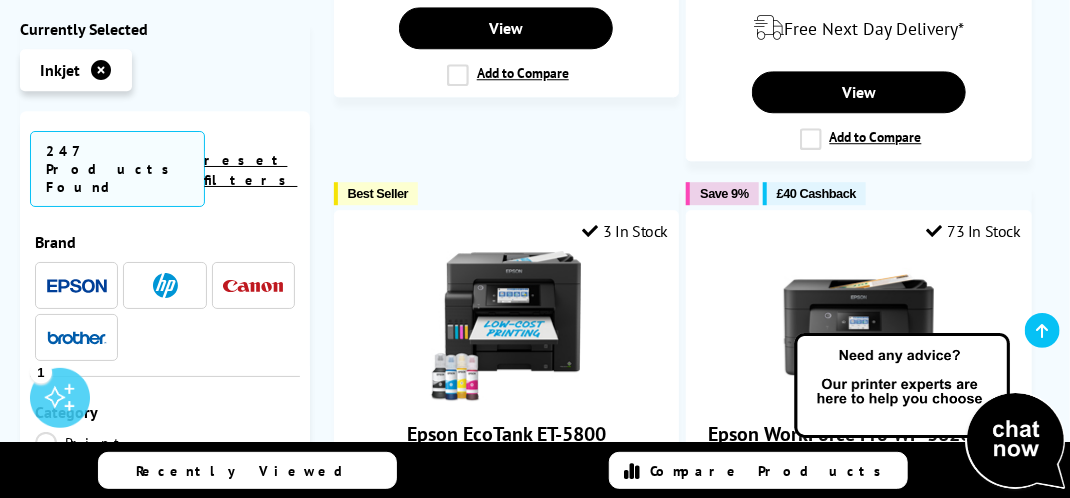drag, startPoint x: 231, startPoint y: 0, endPoint x: 325, endPoint y: 66, distance: 114.85643 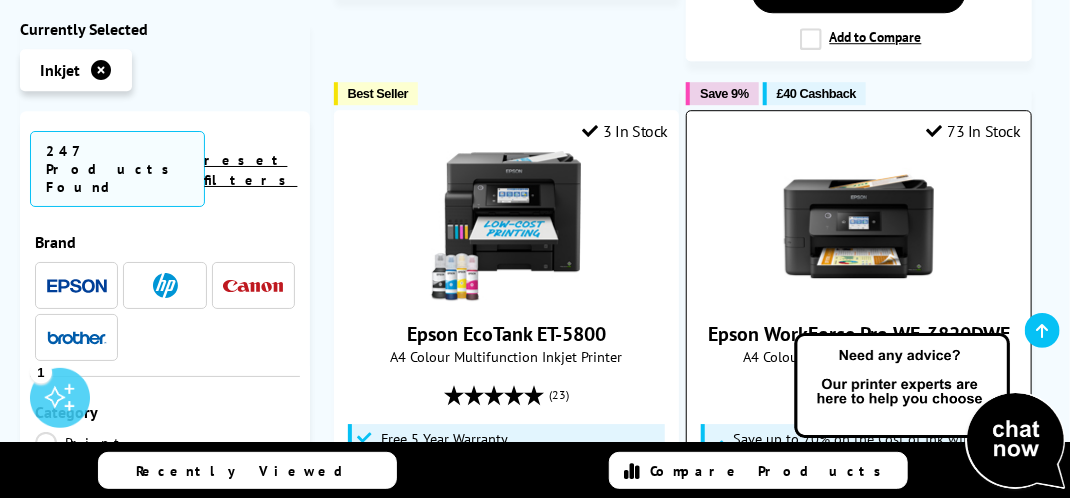 scroll, scrollTop: 4900, scrollLeft: 0, axis: vertical 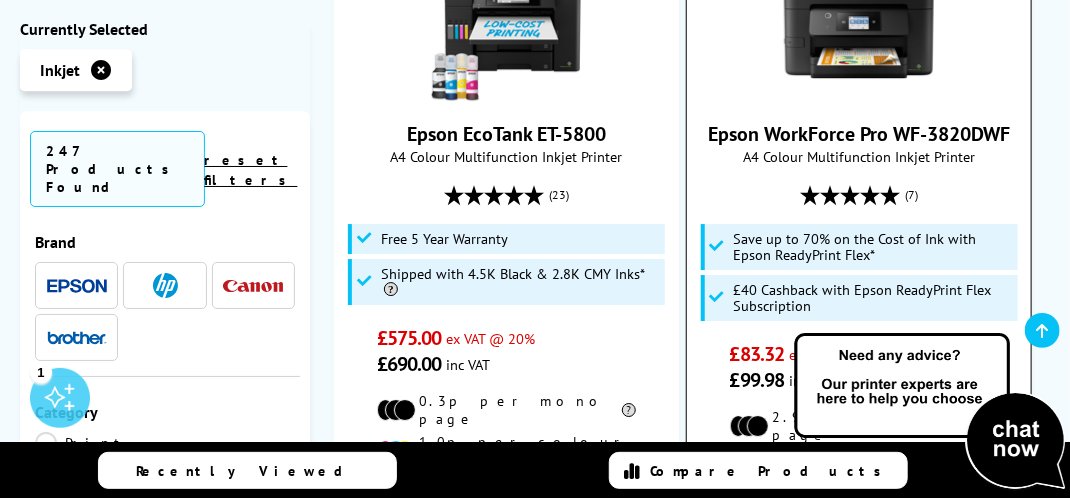 click on "View" at bounding box center (859, 592) 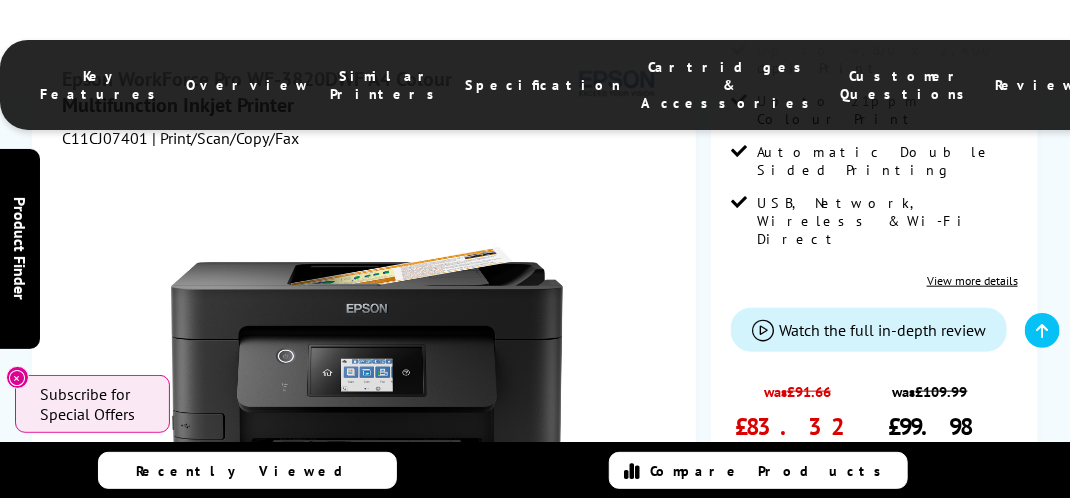 scroll, scrollTop: 602, scrollLeft: 0, axis: vertical 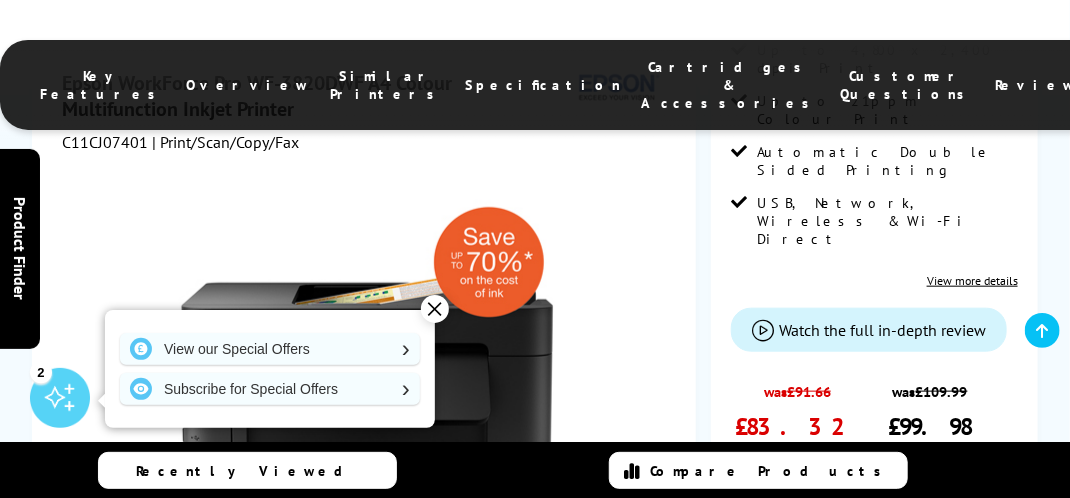click on "Add to Basket" at bounding box center (874, 511) 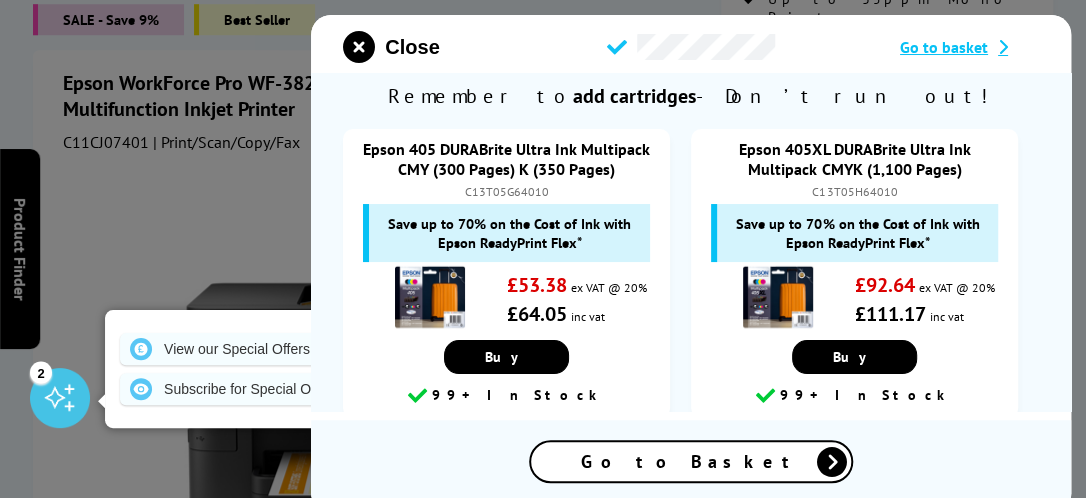 drag, startPoint x: 719, startPoint y: 458, endPoint x: 710, endPoint y: 444, distance: 16.643316 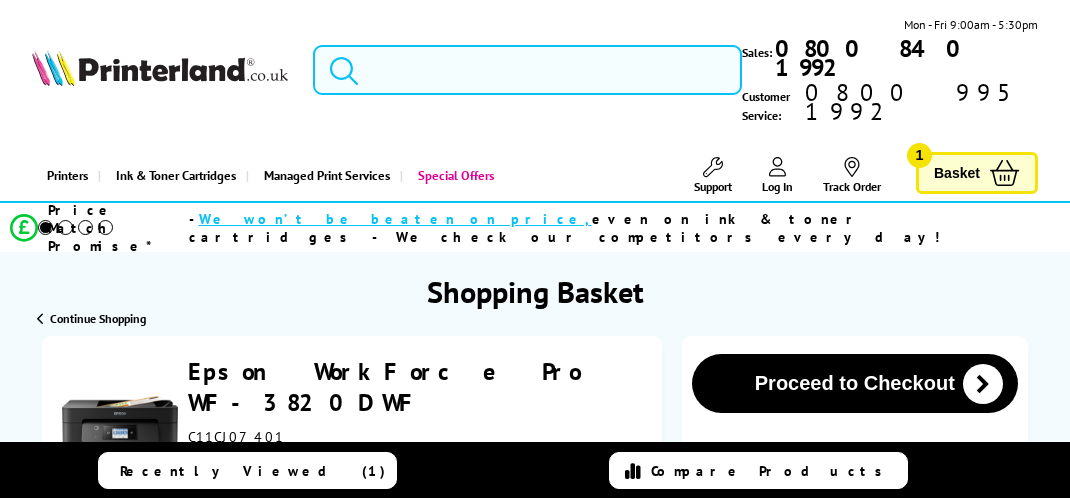 scroll, scrollTop: 0, scrollLeft: 0, axis: both 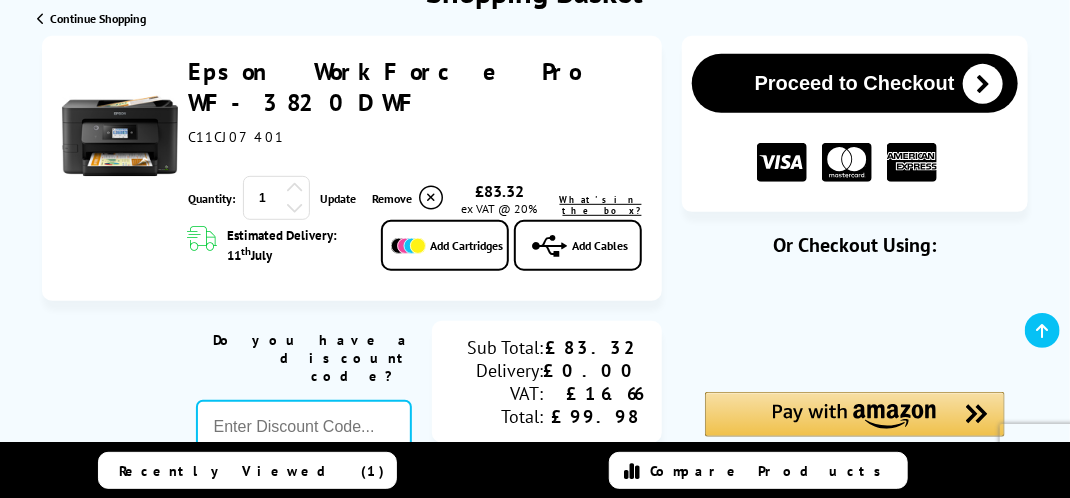 click on "Proceed to Checkout" 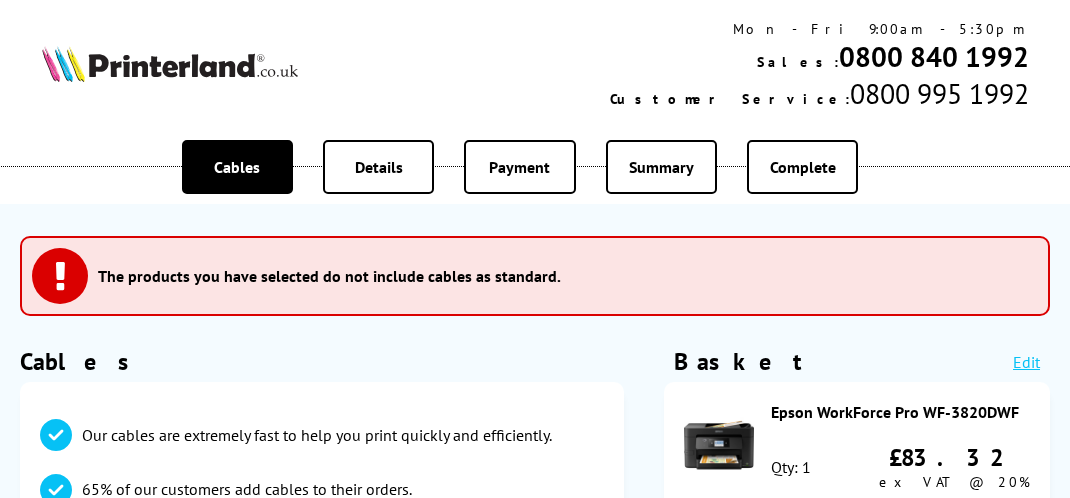 scroll, scrollTop: 0, scrollLeft: 0, axis: both 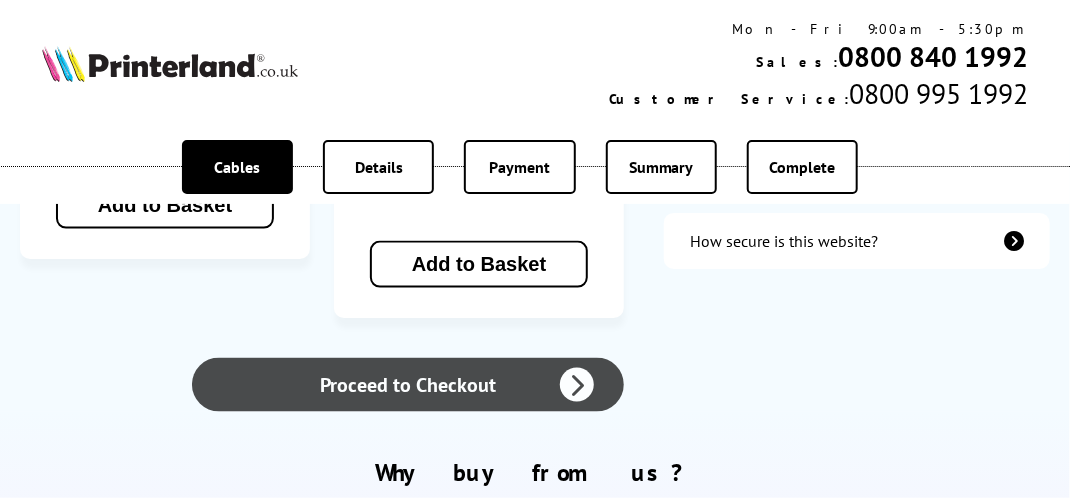 click on "Proceed to Checkout" at bounding box center (408, 385) 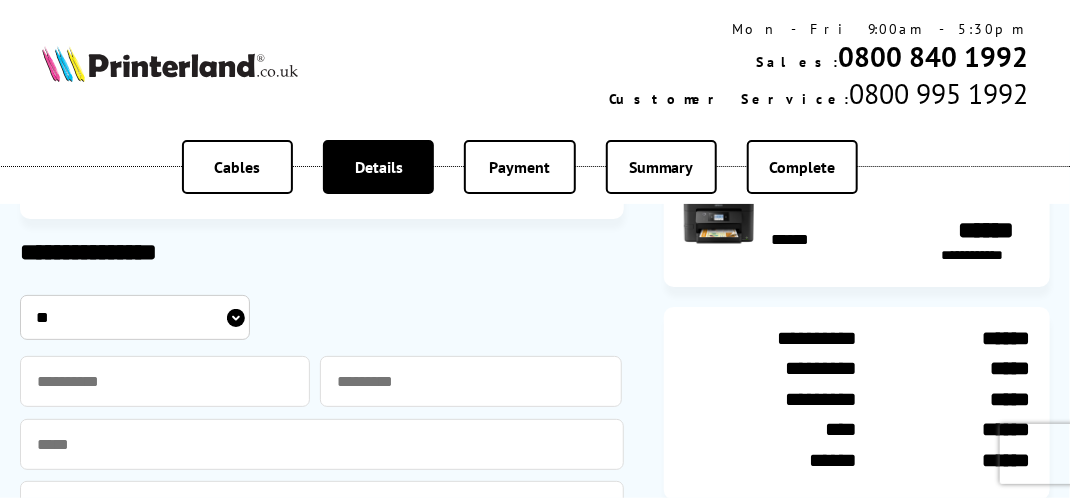 scroll, scrollTop: 100, scrollLeft: 0, axis: vertical 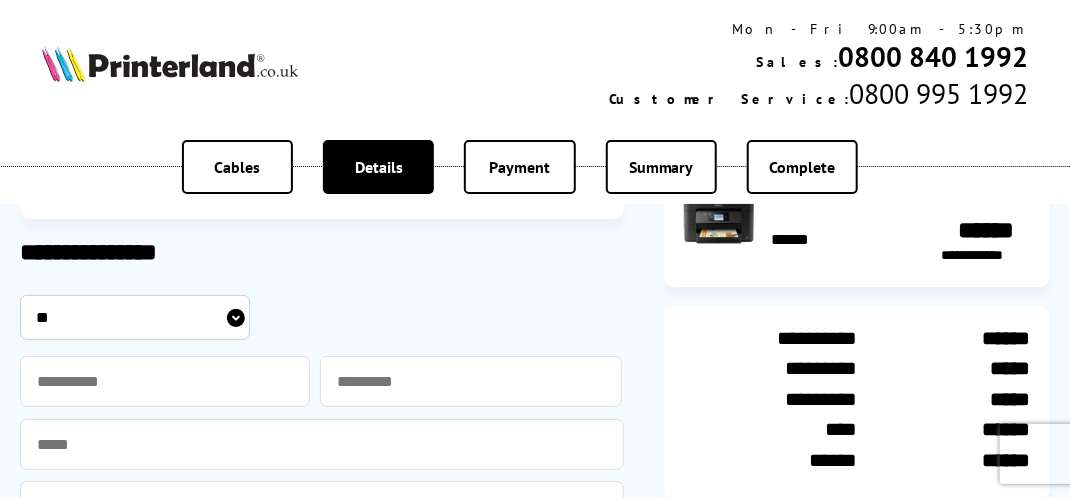 click on "**
***
****
**" at bounding box center [135, 317] 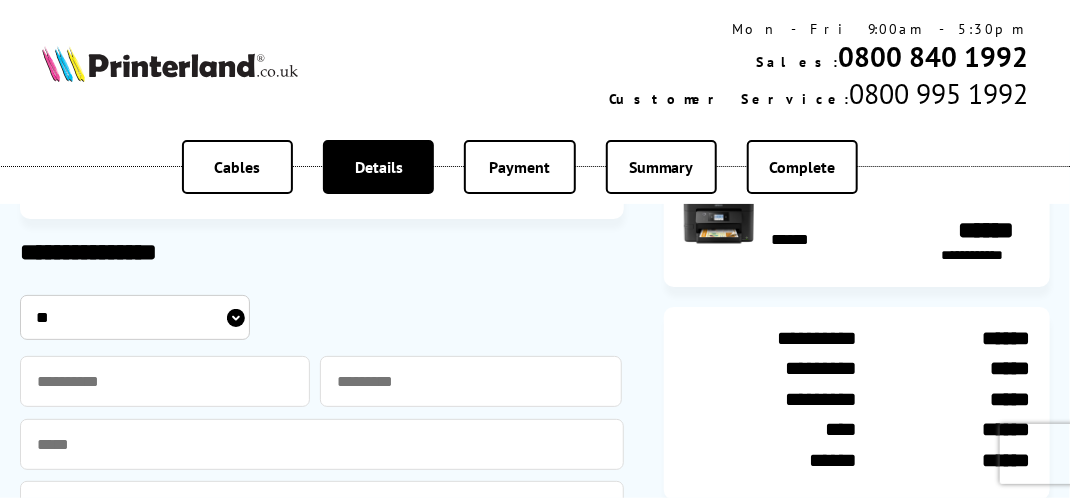 select on "**" 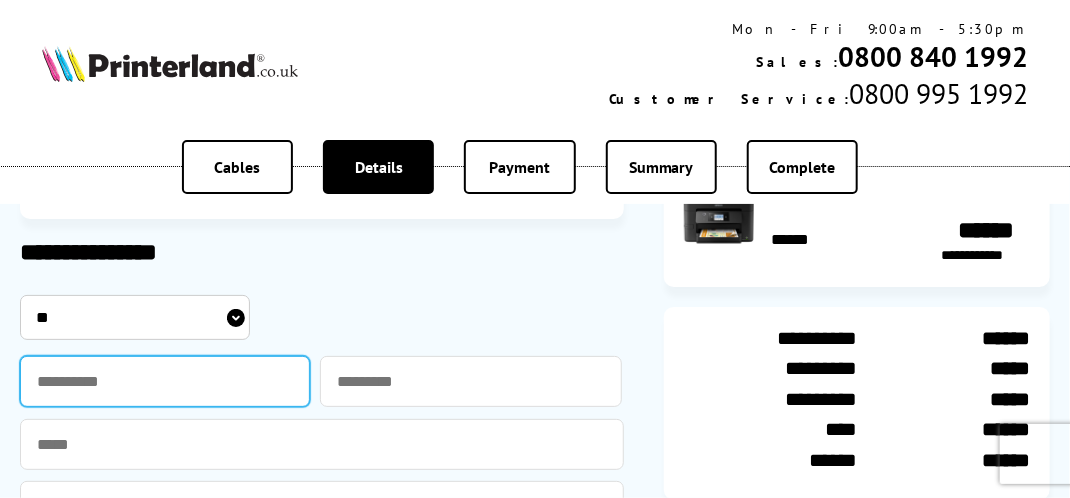 click at bounding box center [165, 381] 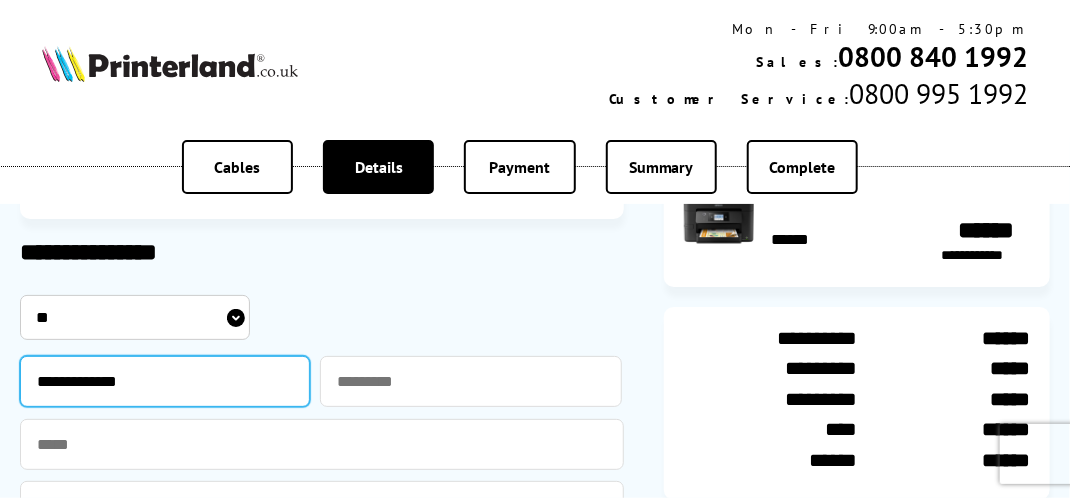drag, startPoint x: 81, startPoint y: 379, endPoint x: 180, endPoint y: 382, distance: 99.04544 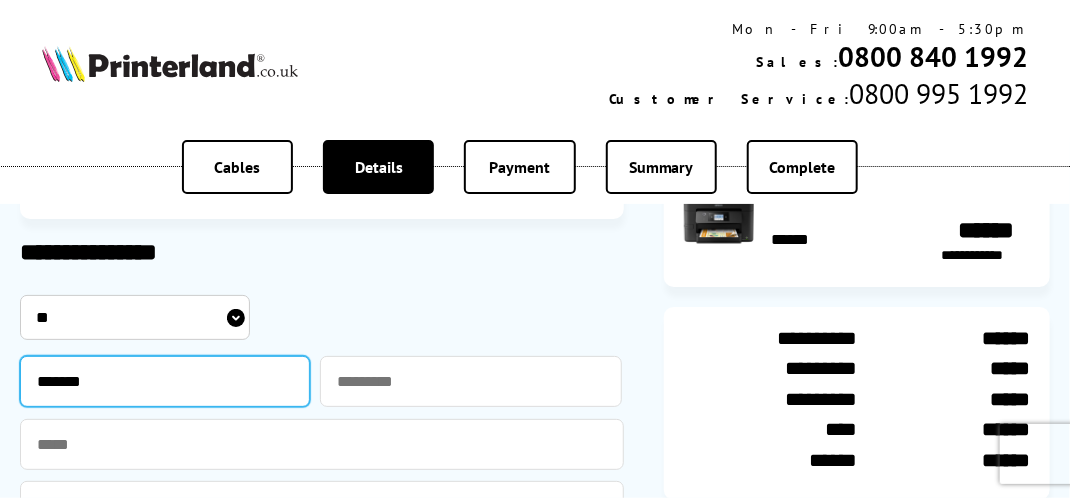 type on "******" 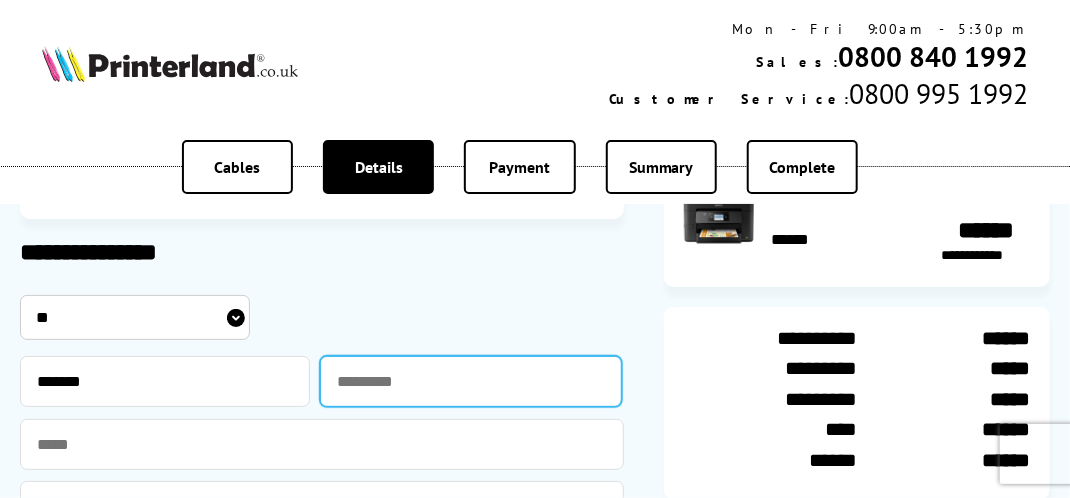 click at bounding box center [471, 381] 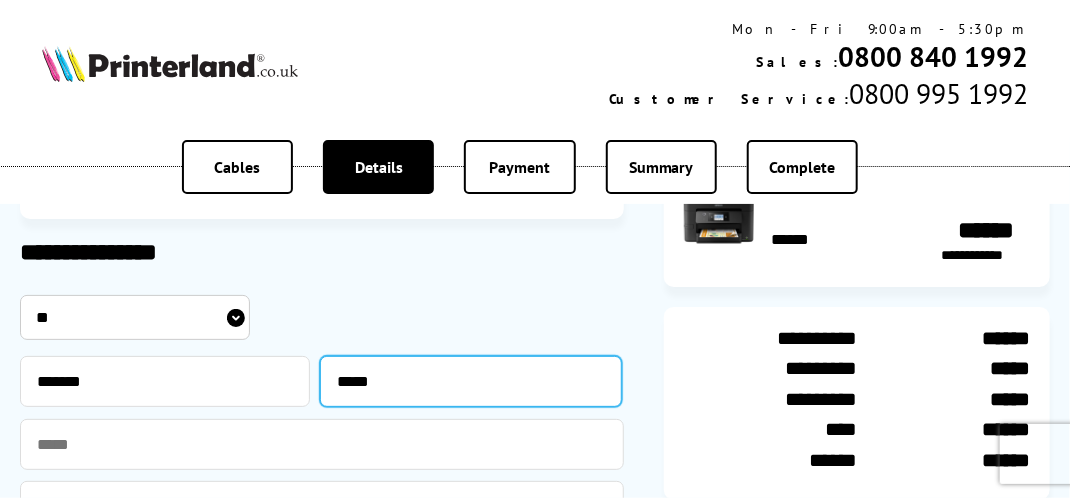 type on "*****" 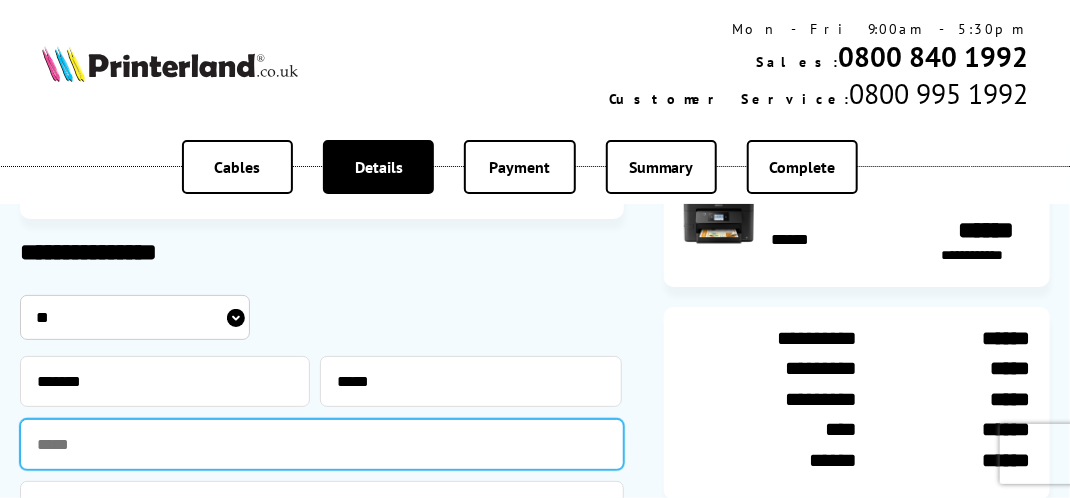 click at bounding box center (322, 444) 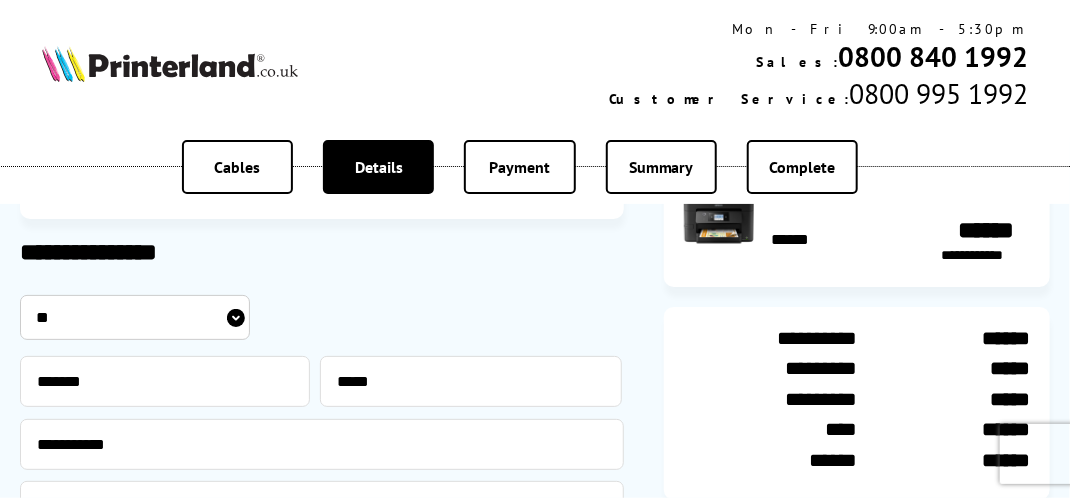 type on "**********" 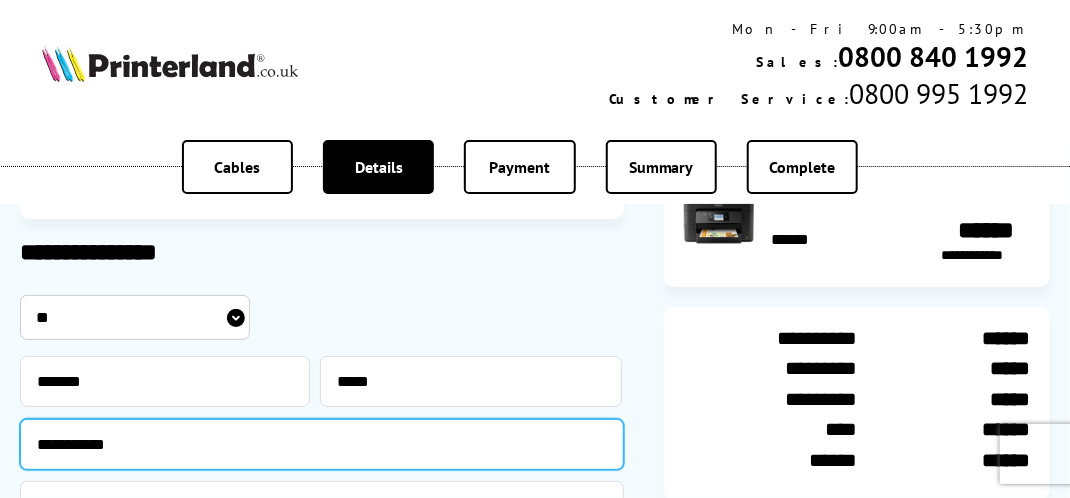 type on "**********" 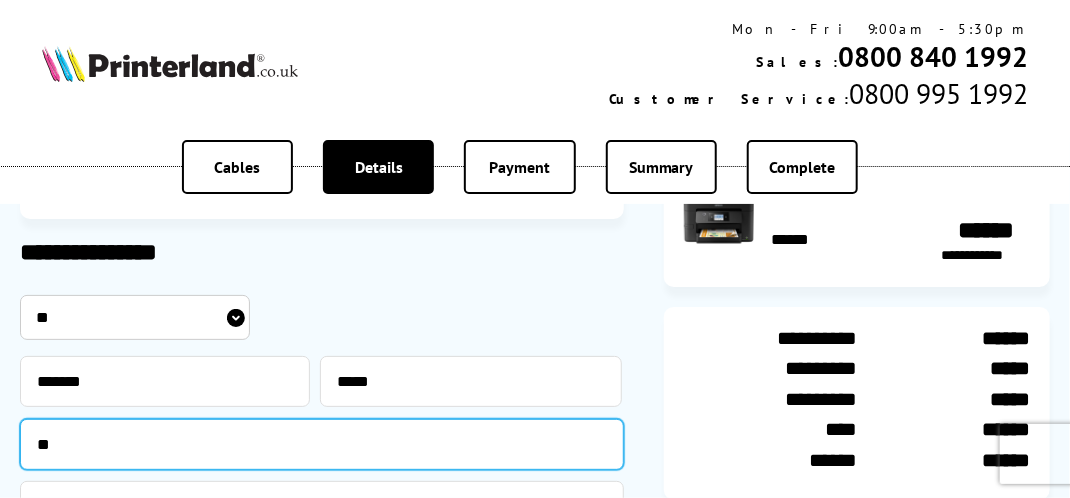 type on "**********" 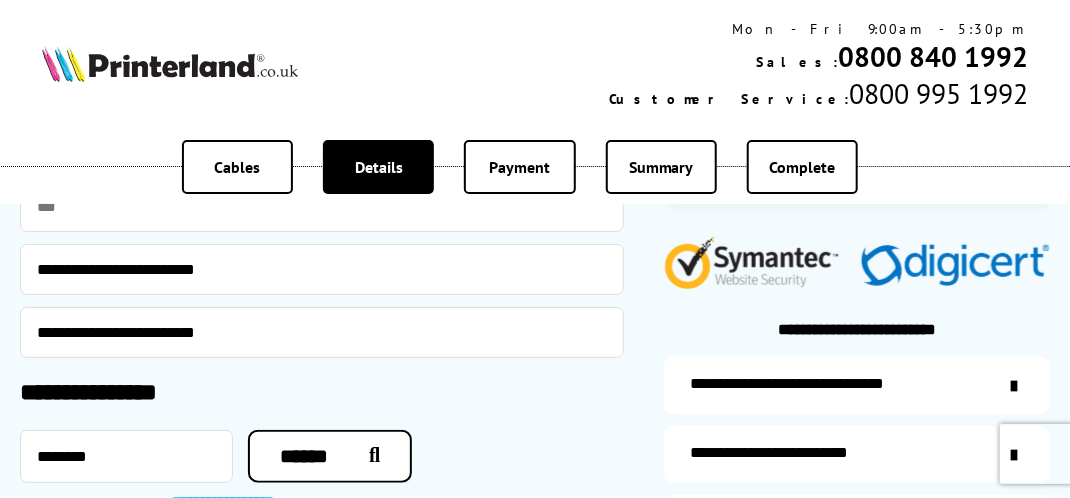 scroll, scrollTop: 500, scrollLeft: 0, axis: vertical 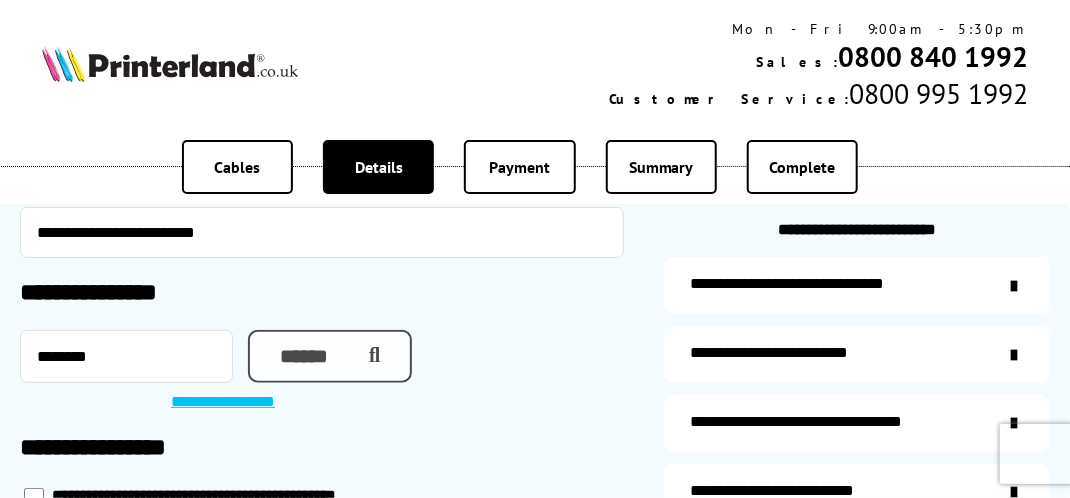 click on "******" at bounding box center [330, 356] 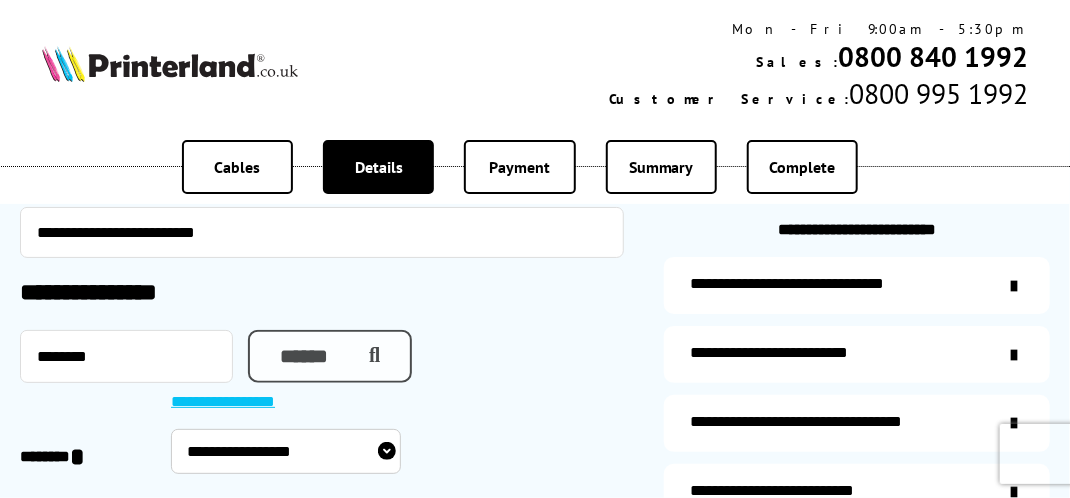 click on "******" at bounding box center (330, 356) 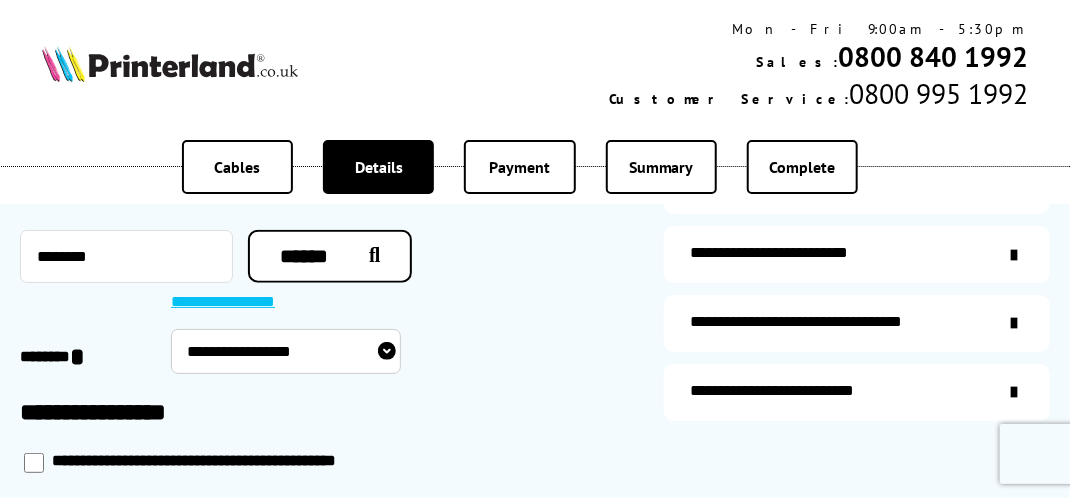 click on "**********" at bounding box center (286, 351) 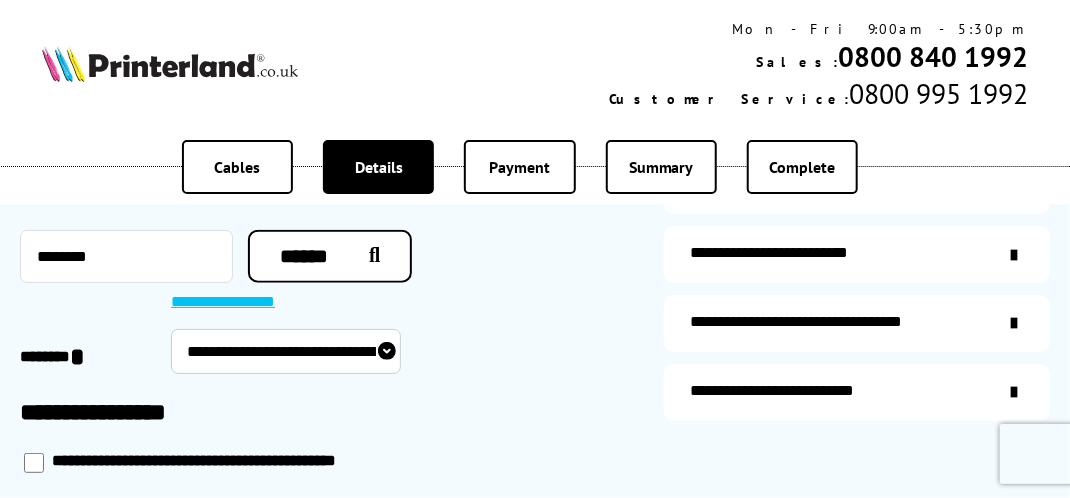 click on "**********" at bounding box center (286, 351) 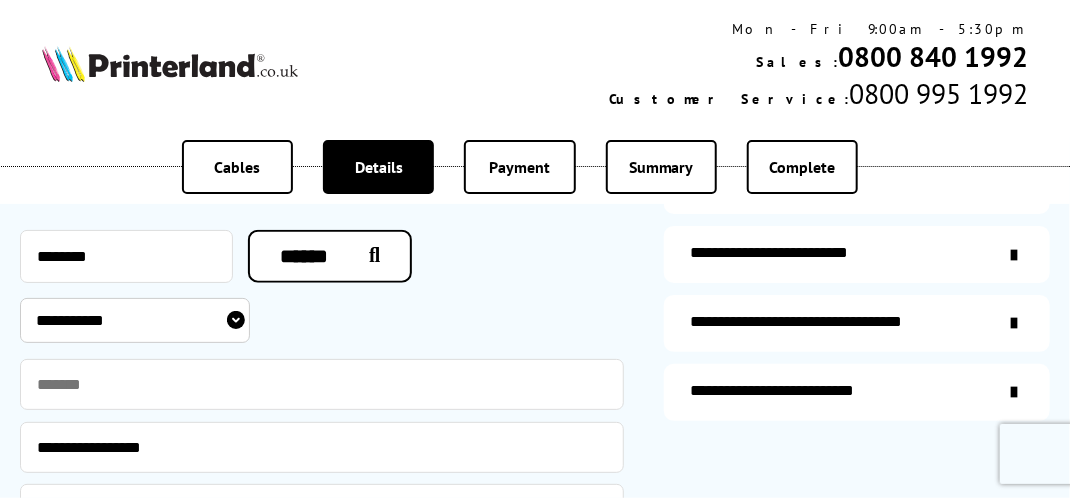 click on "**********" at bounding box center [246, 320] 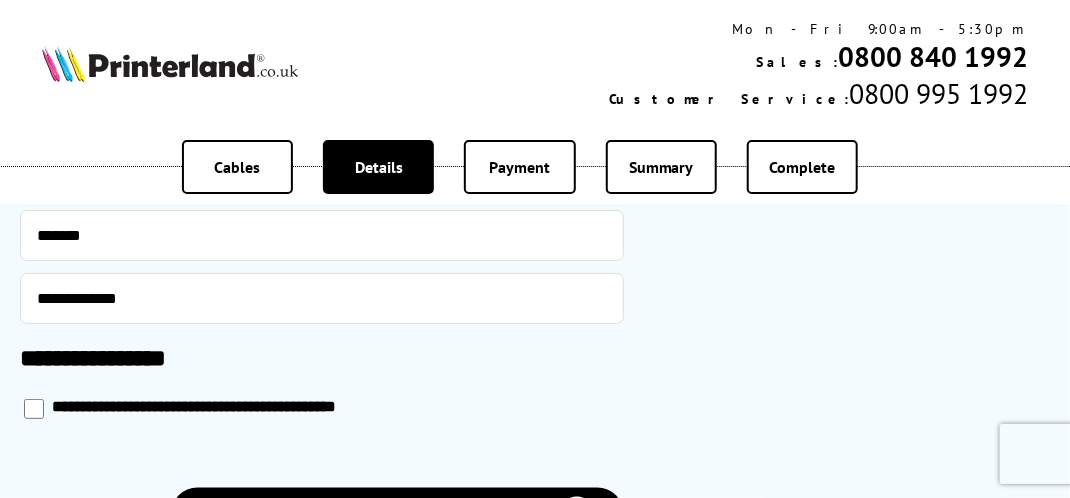 scroll, scrollTop: 1100, scrollLeft: 0, axis: vertical 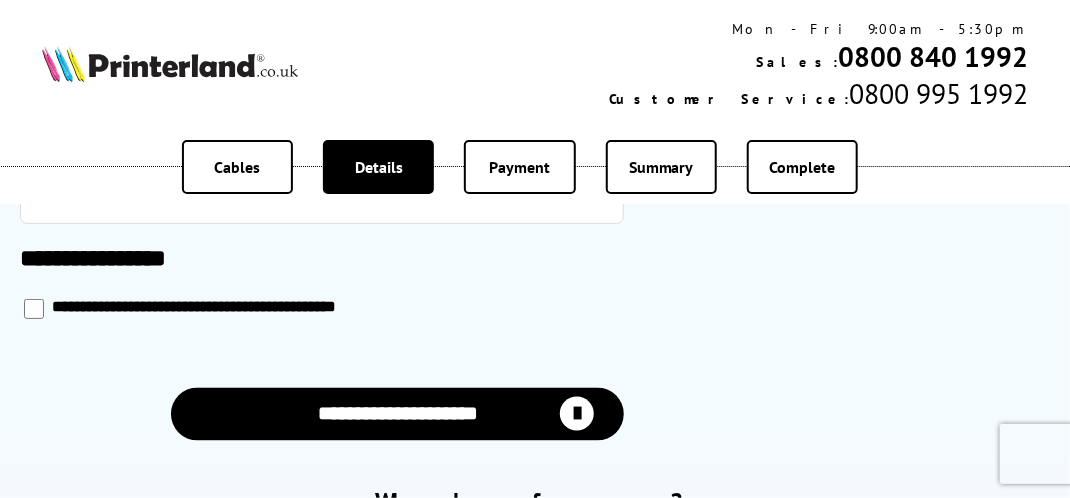 click on "**********" at bounding box center [397, 414] 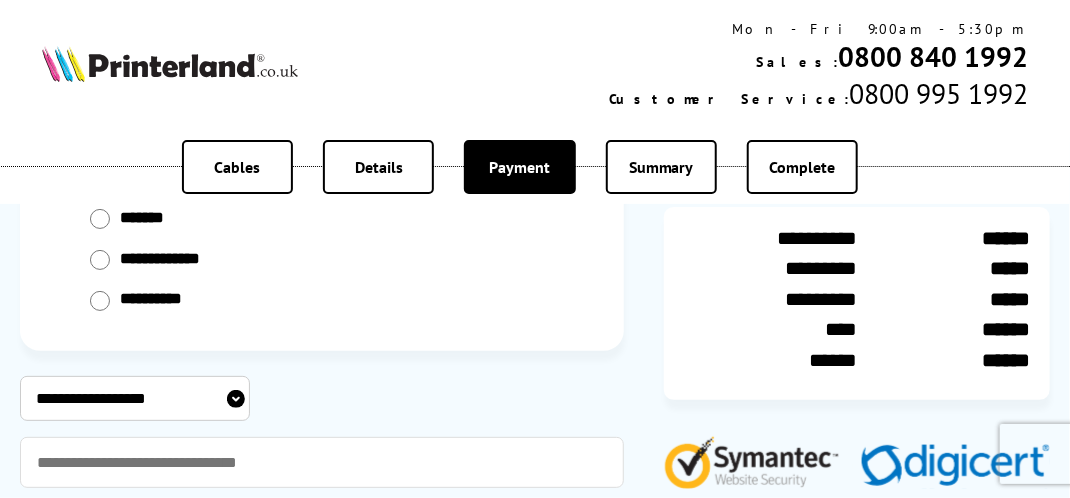 scroll, scrollTop: 500, scrollLeft: 0, axis: vertical 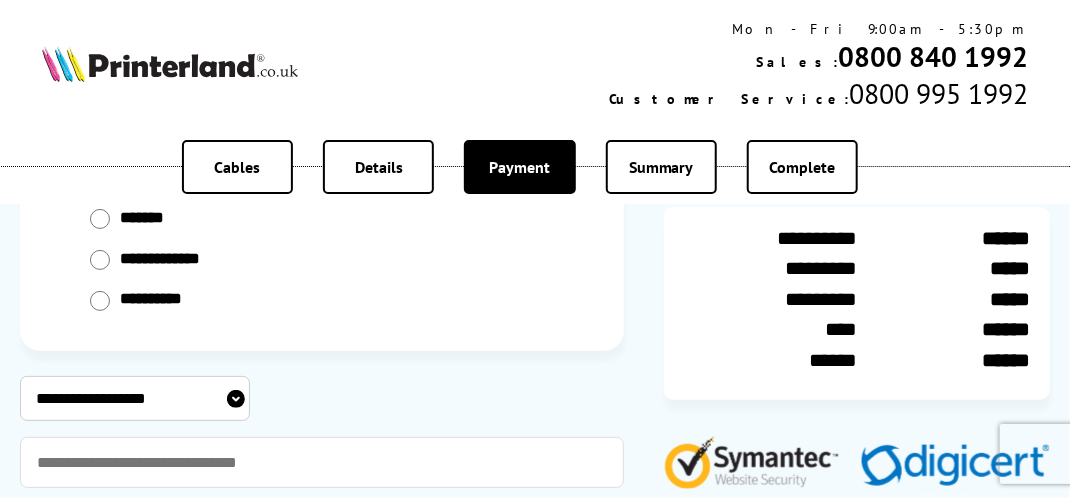 drag, startPoint x: 240, startPoint y: 403, endPoint x: 218, endPoint y: 394, distance: 23.769728 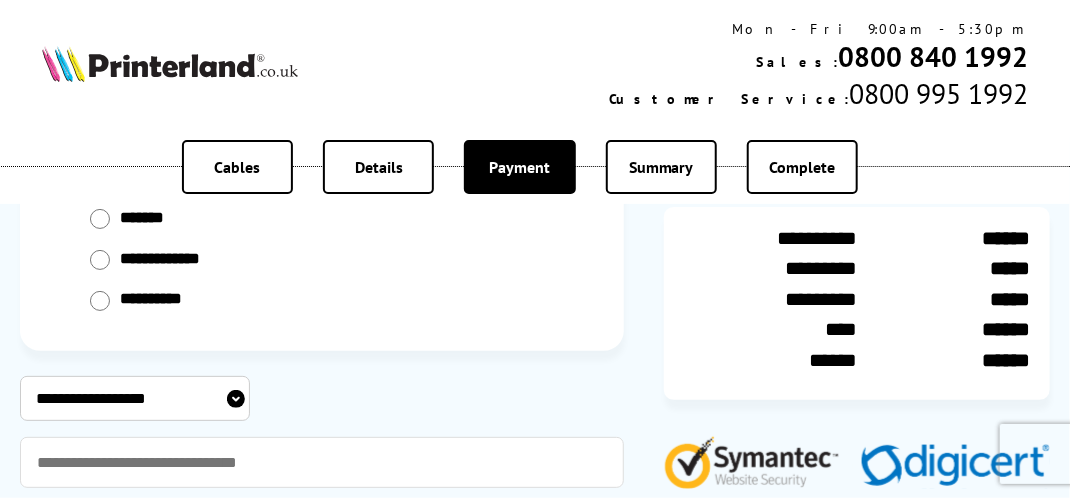 select on "**********" 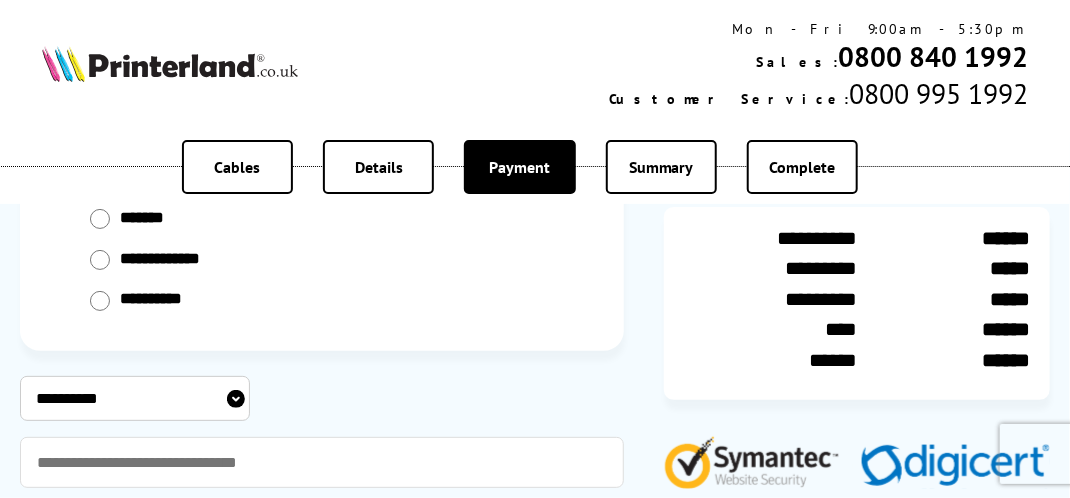 click on "**********" at bounding box center (135, 398) 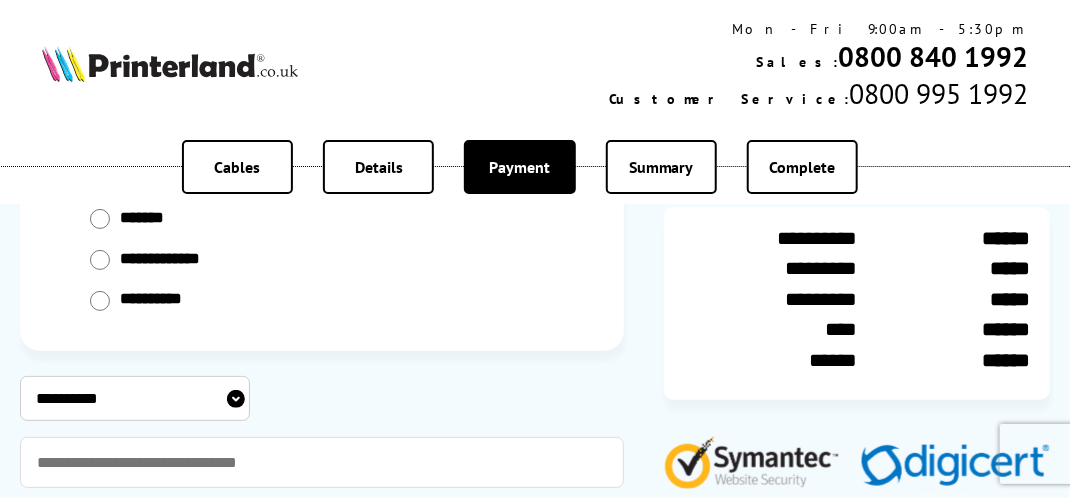 scroll, scrollTop: 300, scrollLeft: 0, axis: vertical 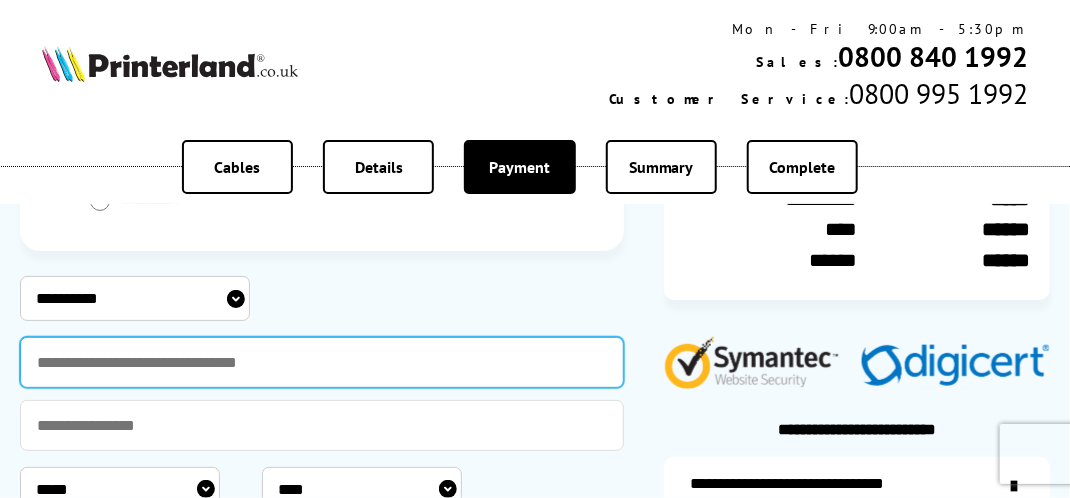 click at bounding box center (322, 362) 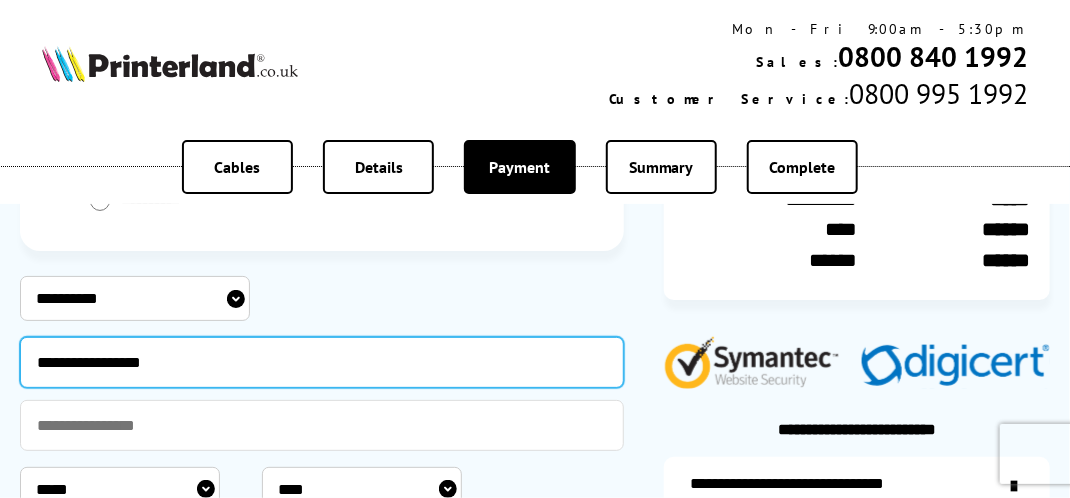 type on "**********" 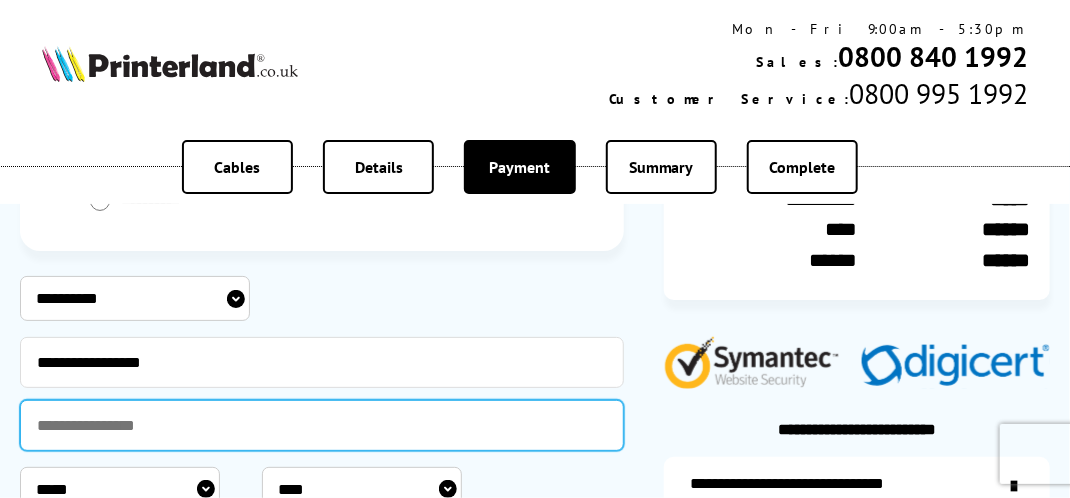 click at bounding box center (322, 425) 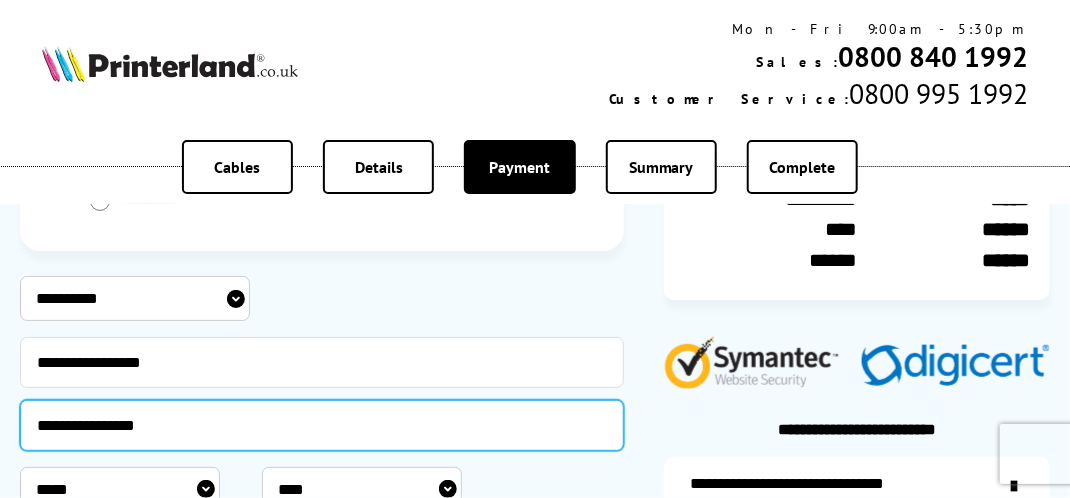 type on "**********" 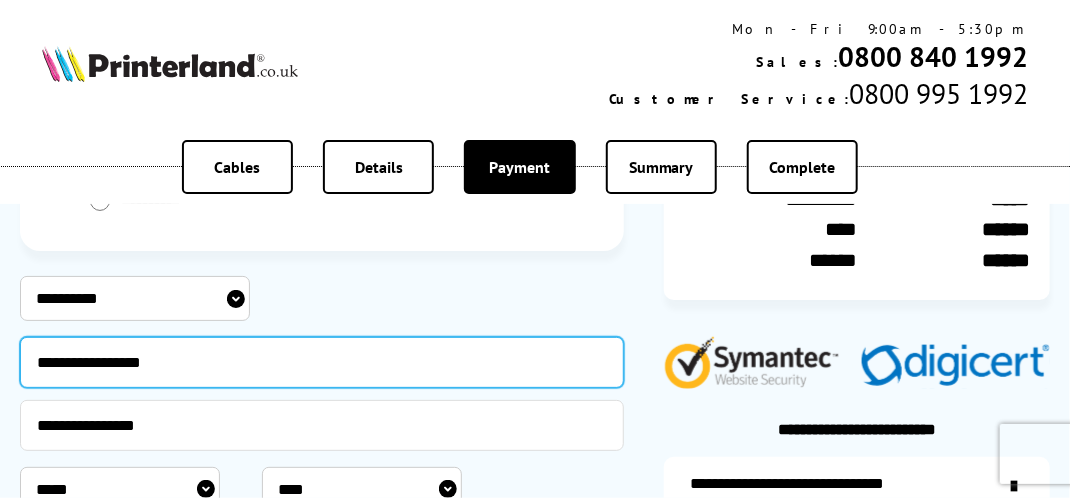 click on "**********" at bounding box center (322, 362) 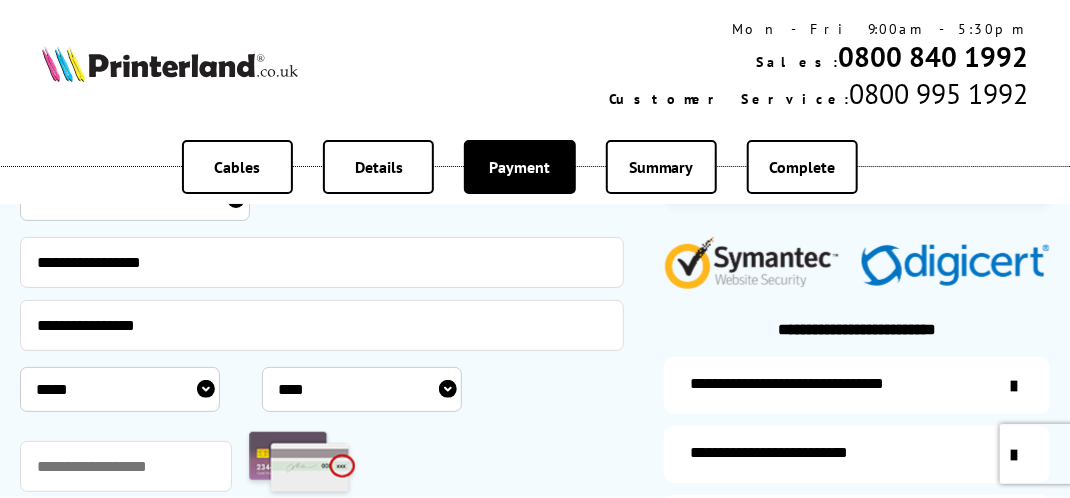 click on "*****
*
*
*
*
*
*
*
*
*
**
**
**" at bounding box center (120, 389) 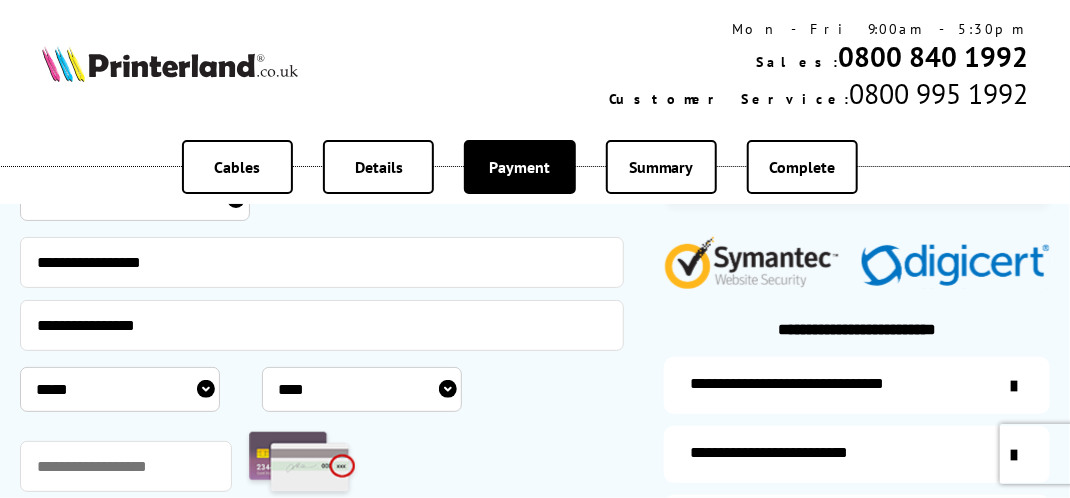 select on "*" 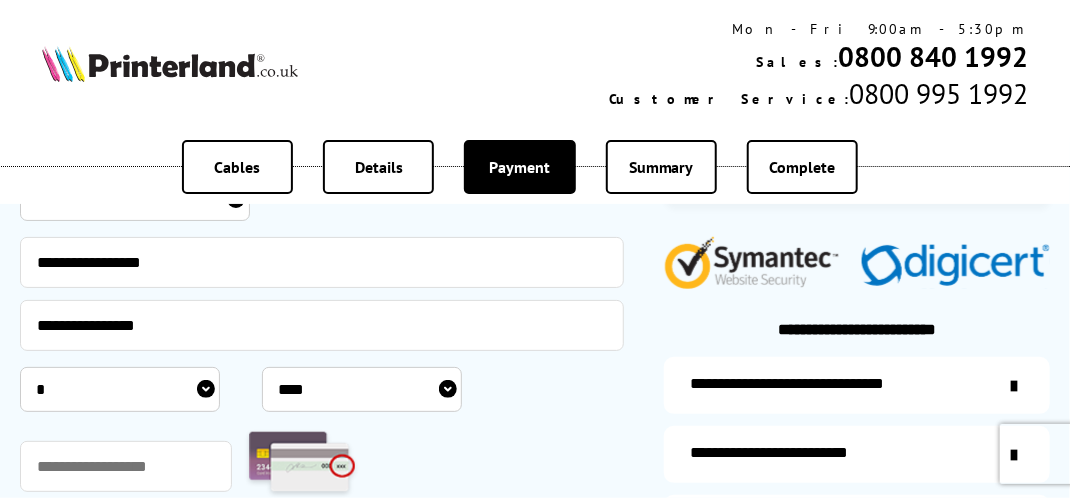 click on "*****
*
*
*
*
*
*
*
*
*
**
**
**" at bounding box center [120, 389] 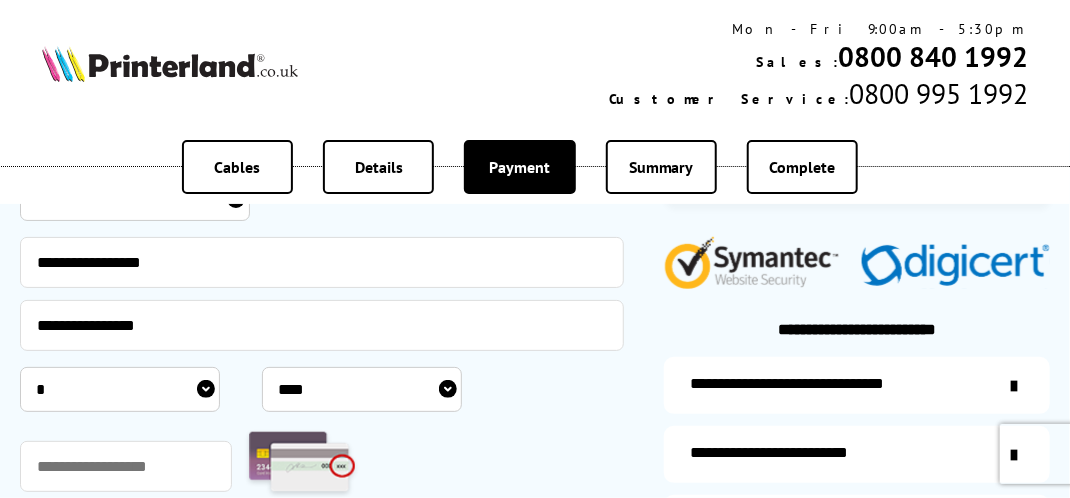 select on "****" 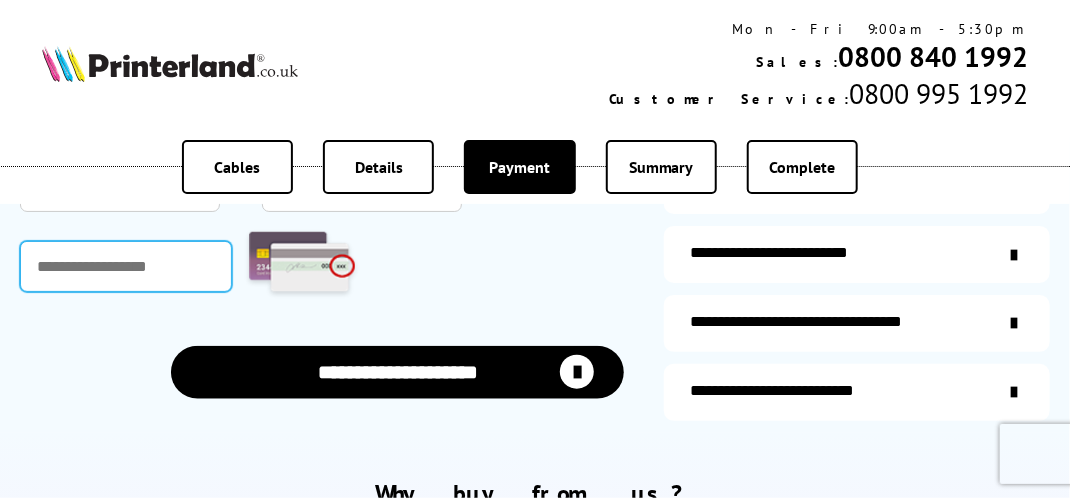 click at bounding box center [126, 266] 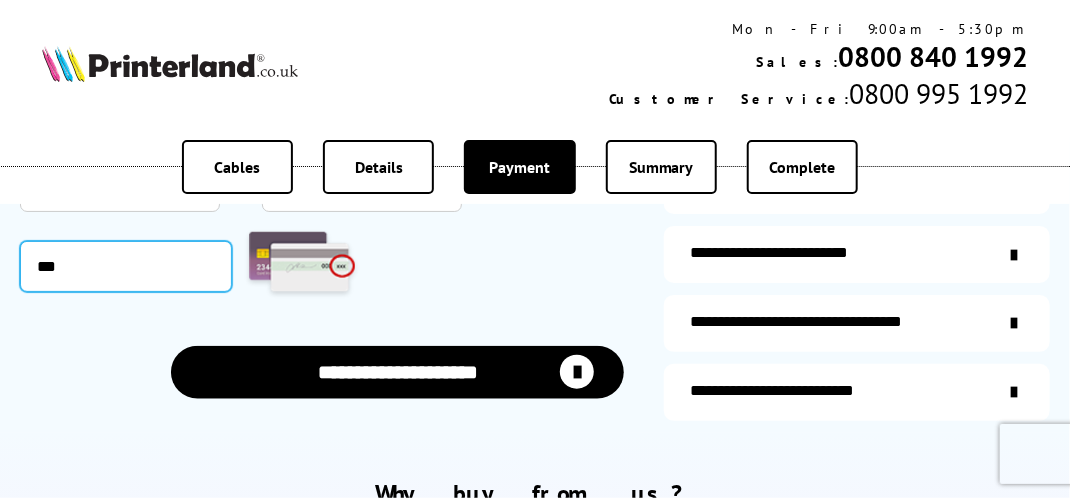 type on "***" 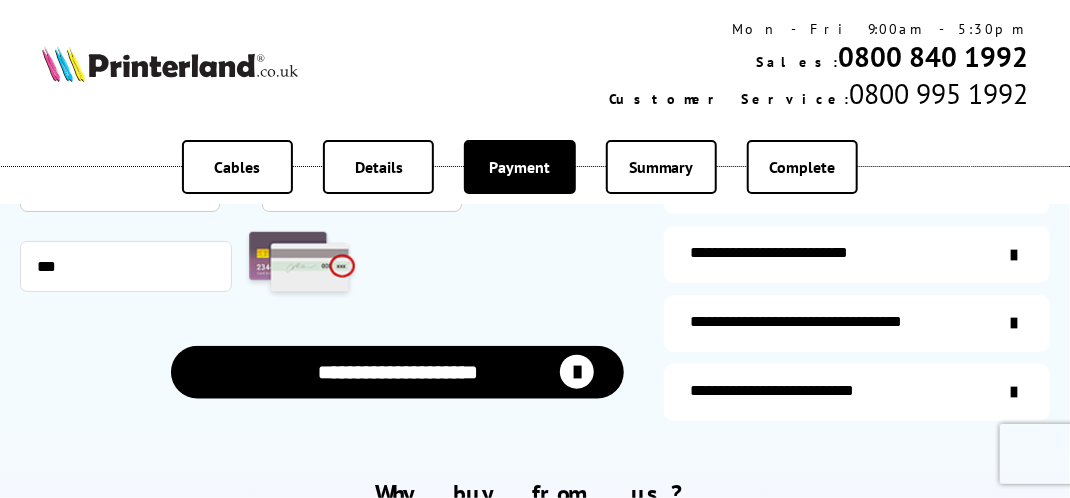click on "**********" at bounding box center (397, 372) 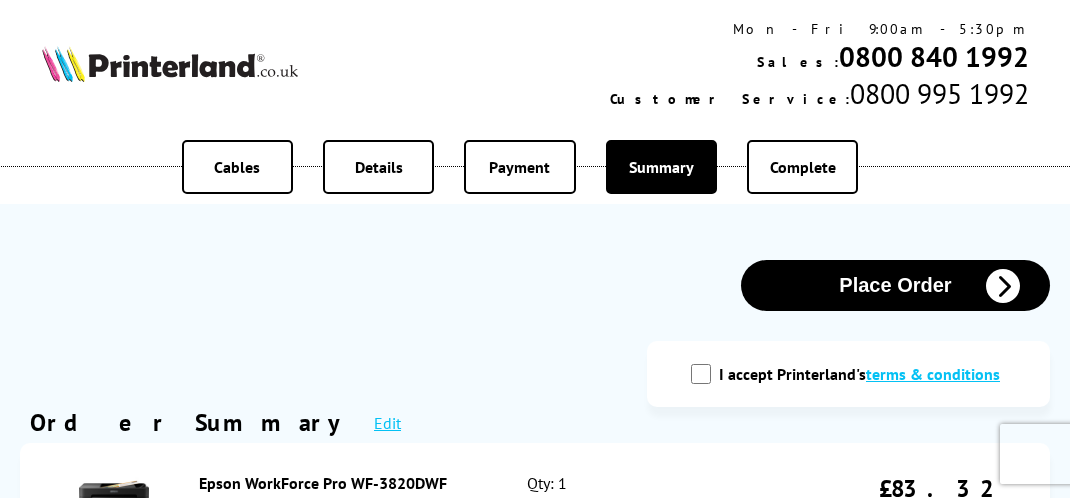 scroll, scrollTop: 0, scrollLeft: 0, axis: both 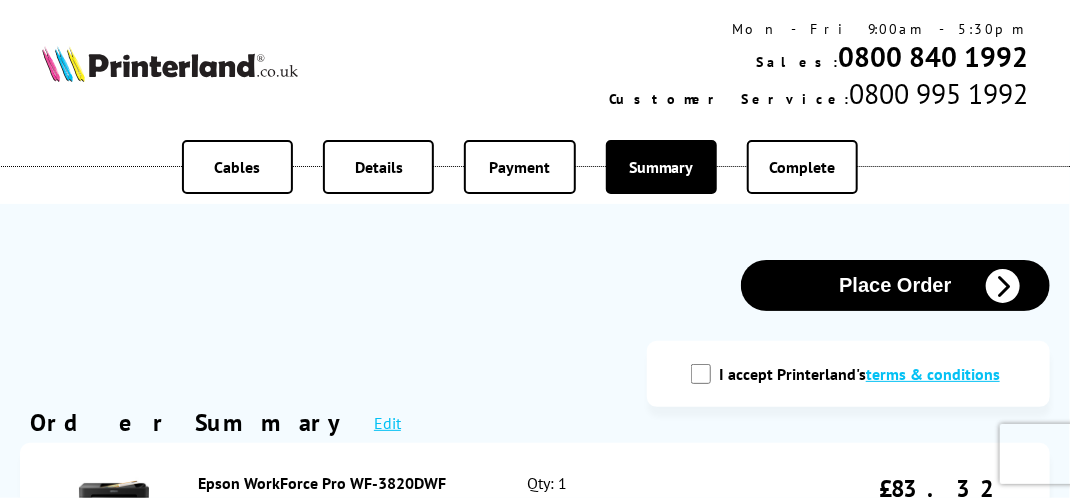 click on "I accept Printerland's  terms & conditions" at bounding box center (701, 374) 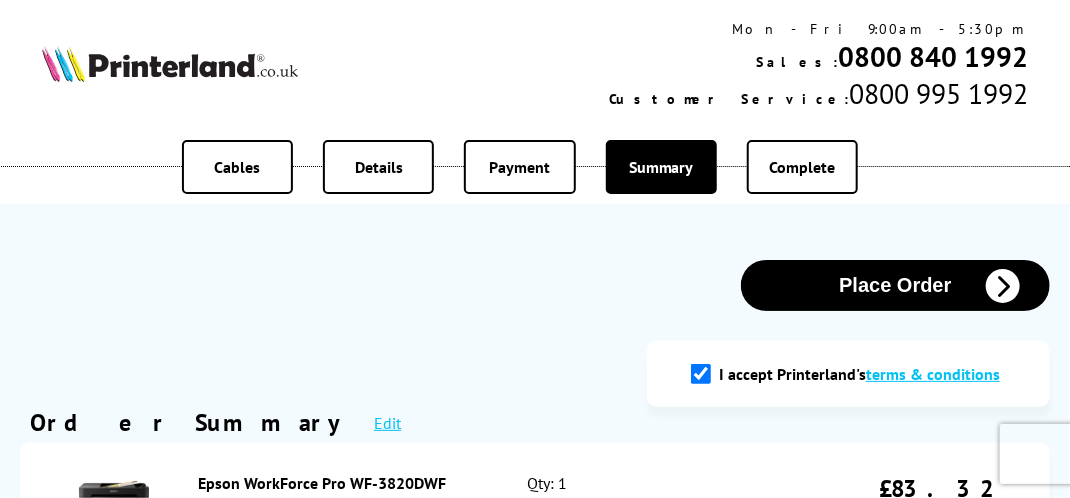 click on "Place Order" at bounding box center [895, 285] 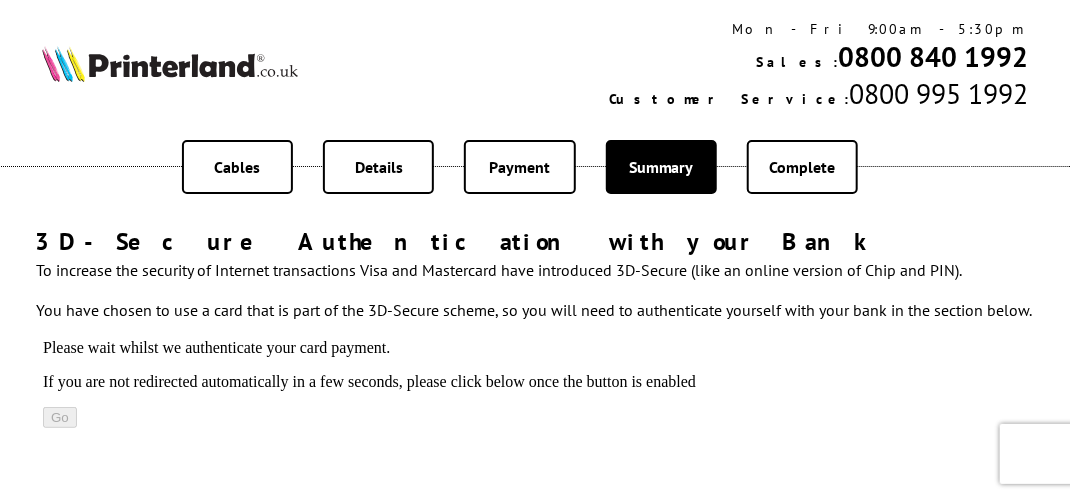 scroll, scrollTop: 0, scrollLeft: 0, axis: both 